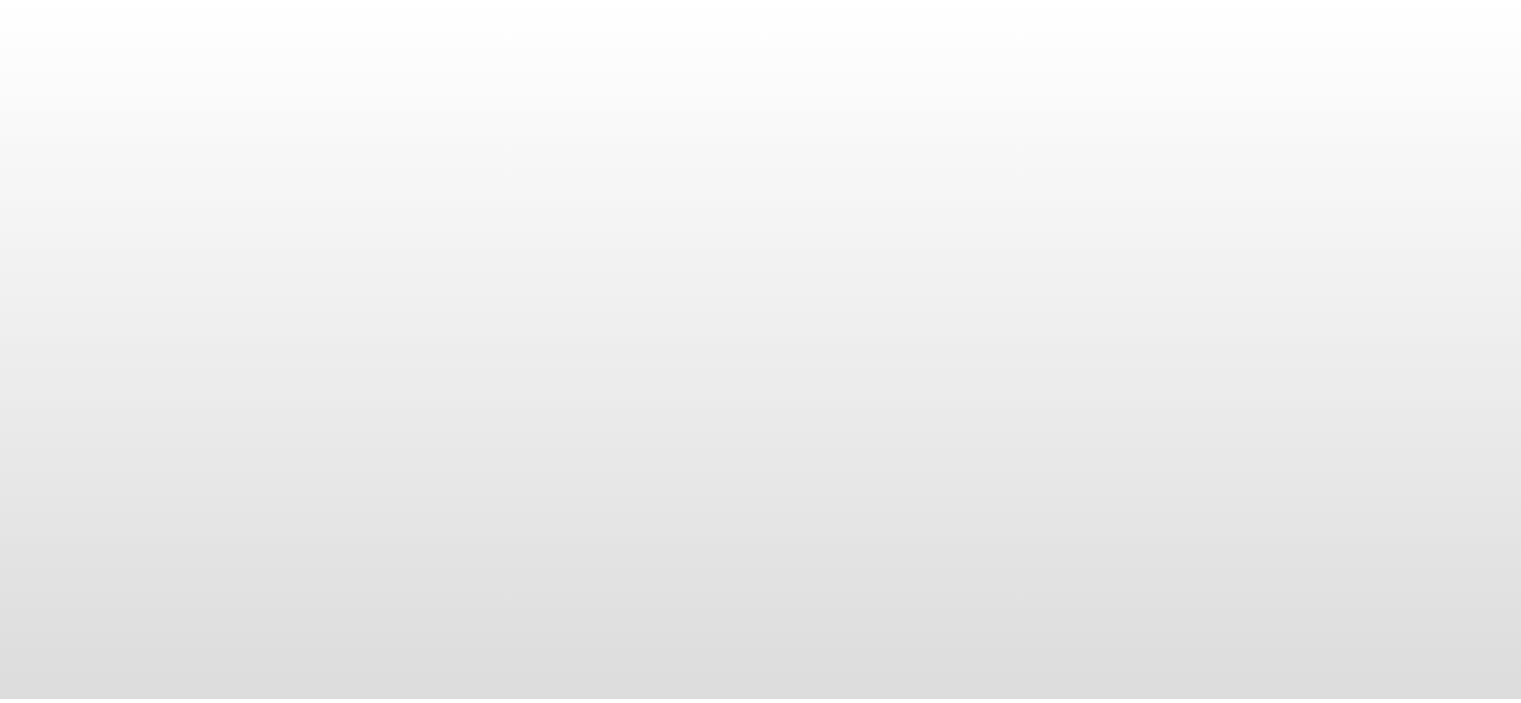 scroll, scrollTop: 0, scrollLeft: 0, axis: both 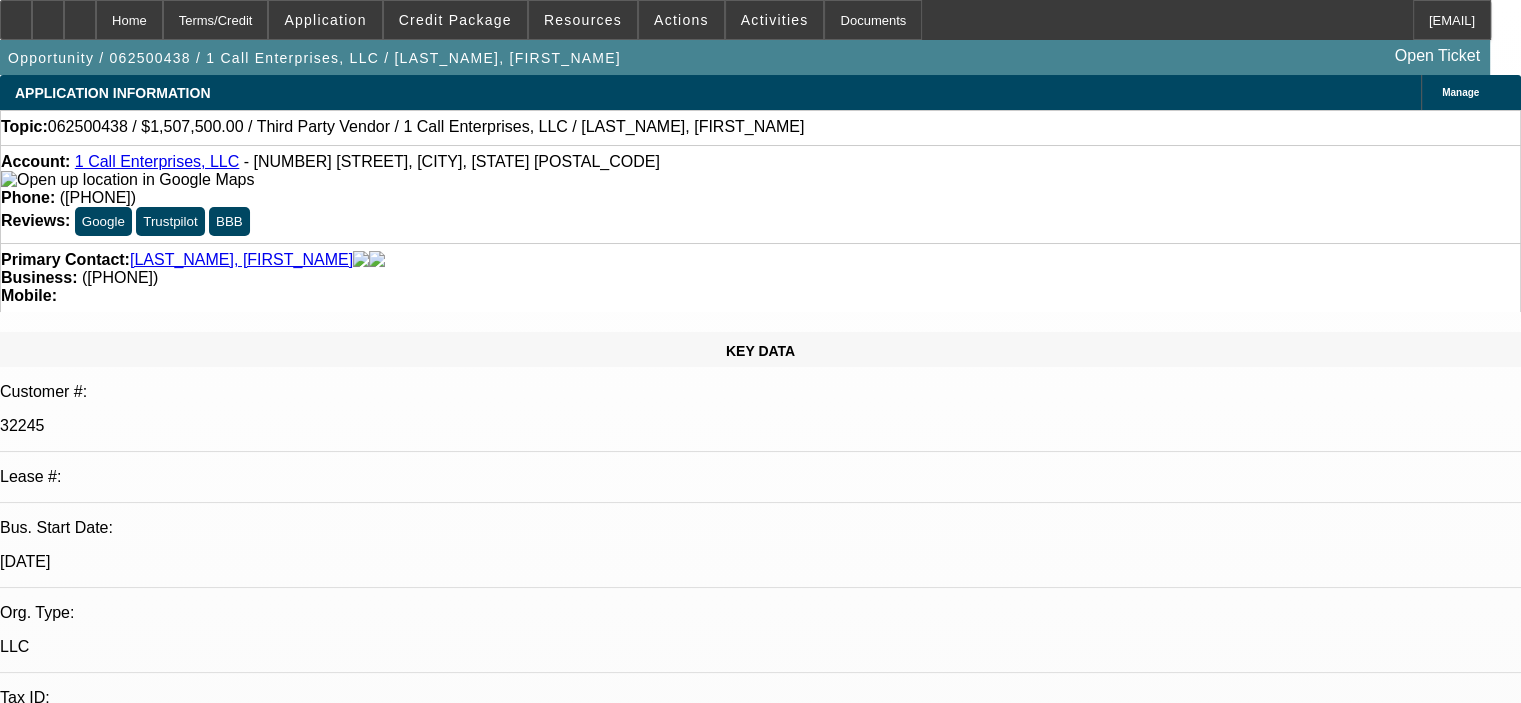 select on "0.1" 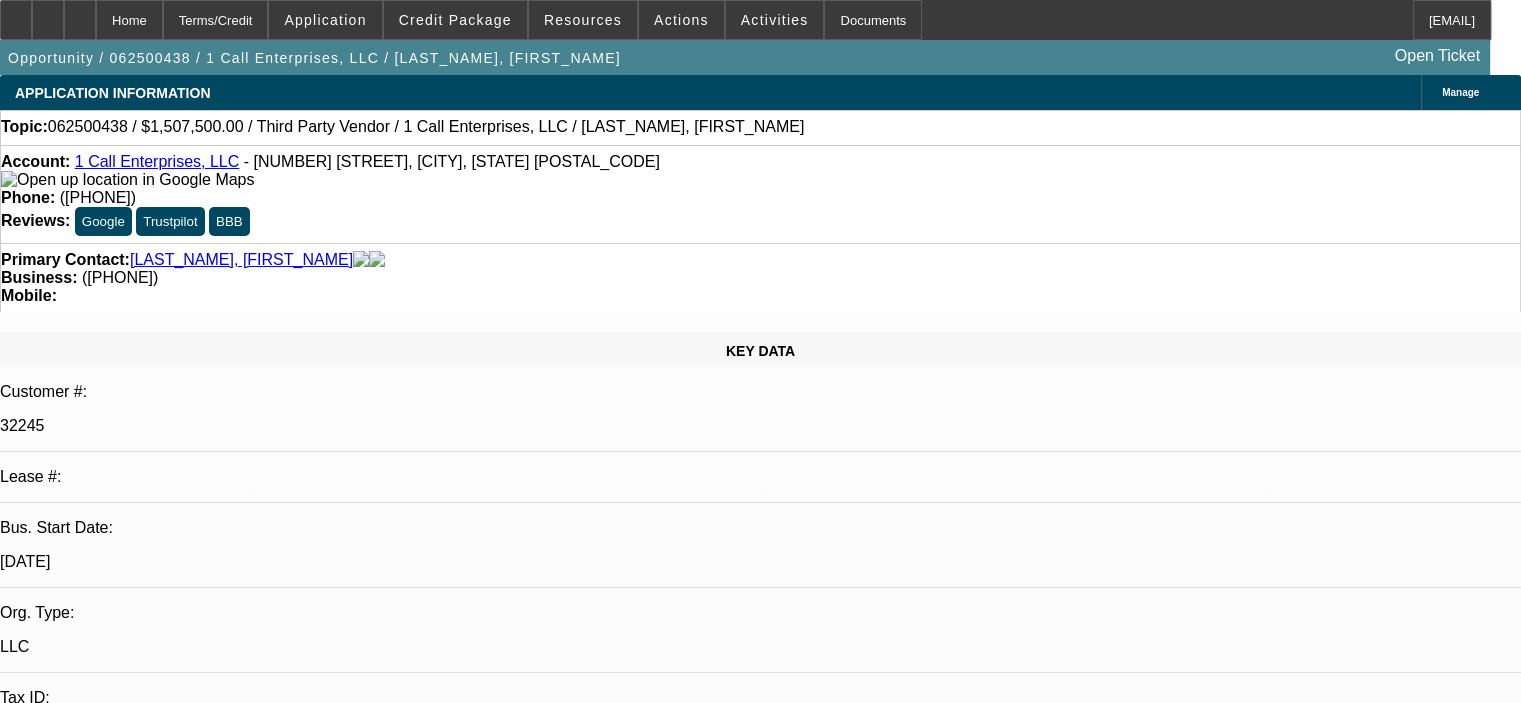 click on "6/30-lvm and sent email  7/1-Neil is sending new crane info, 2013 was sold, and banks  7/8-still waiting on crane info from Bigge, will send with banks  7/15-ditto, "working on it"  8/5-lvm and sent email" at bounding box center (640, 7057) 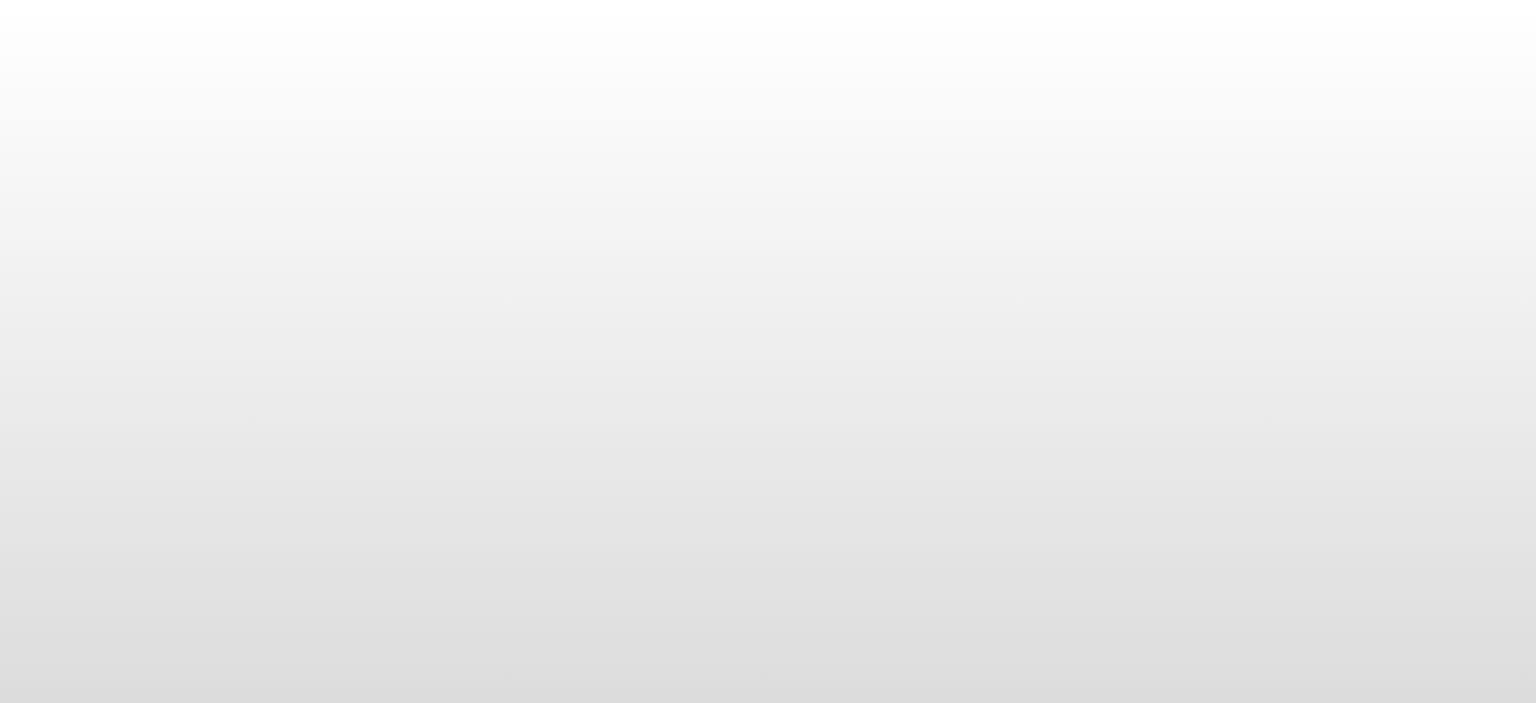 scroll, scrollTop: 0, scrollLeft: 0, axis: both 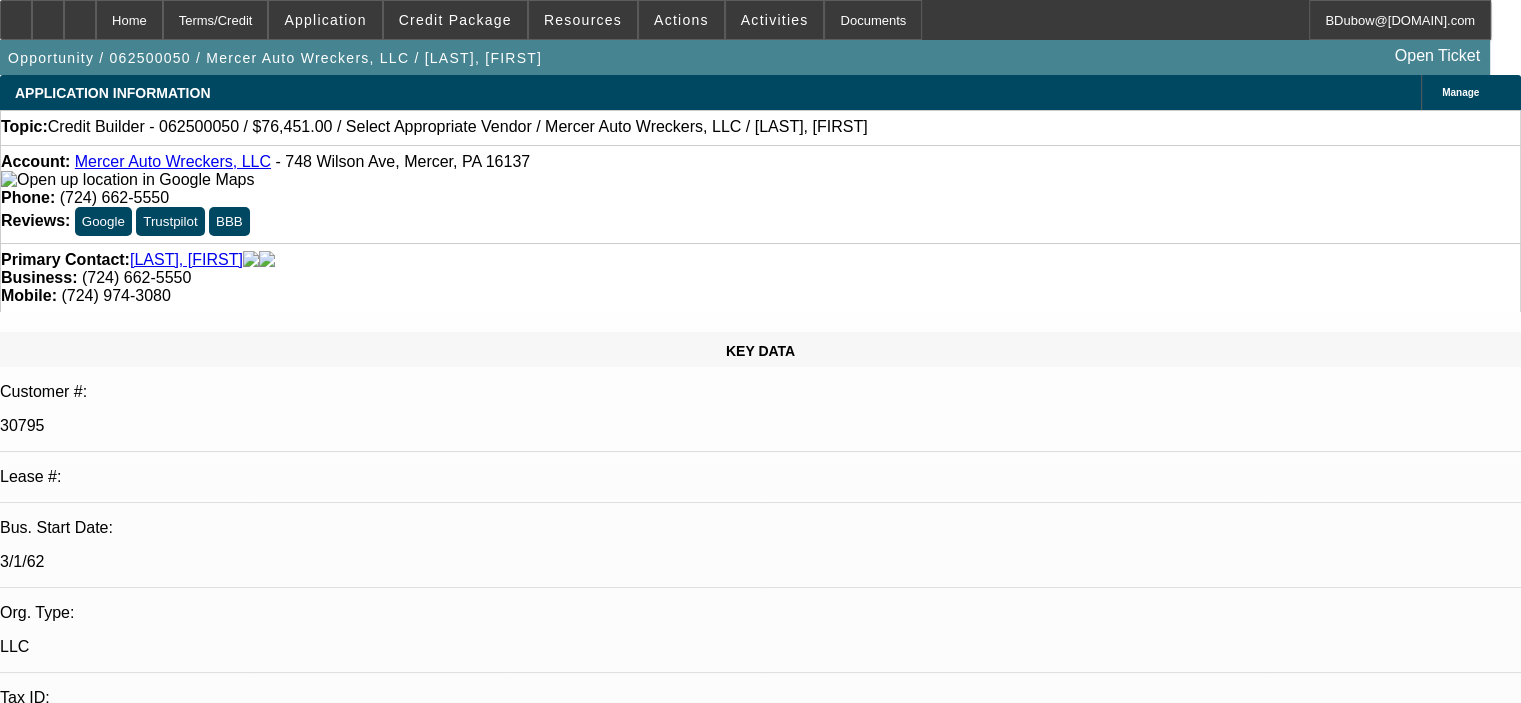 select on "0" 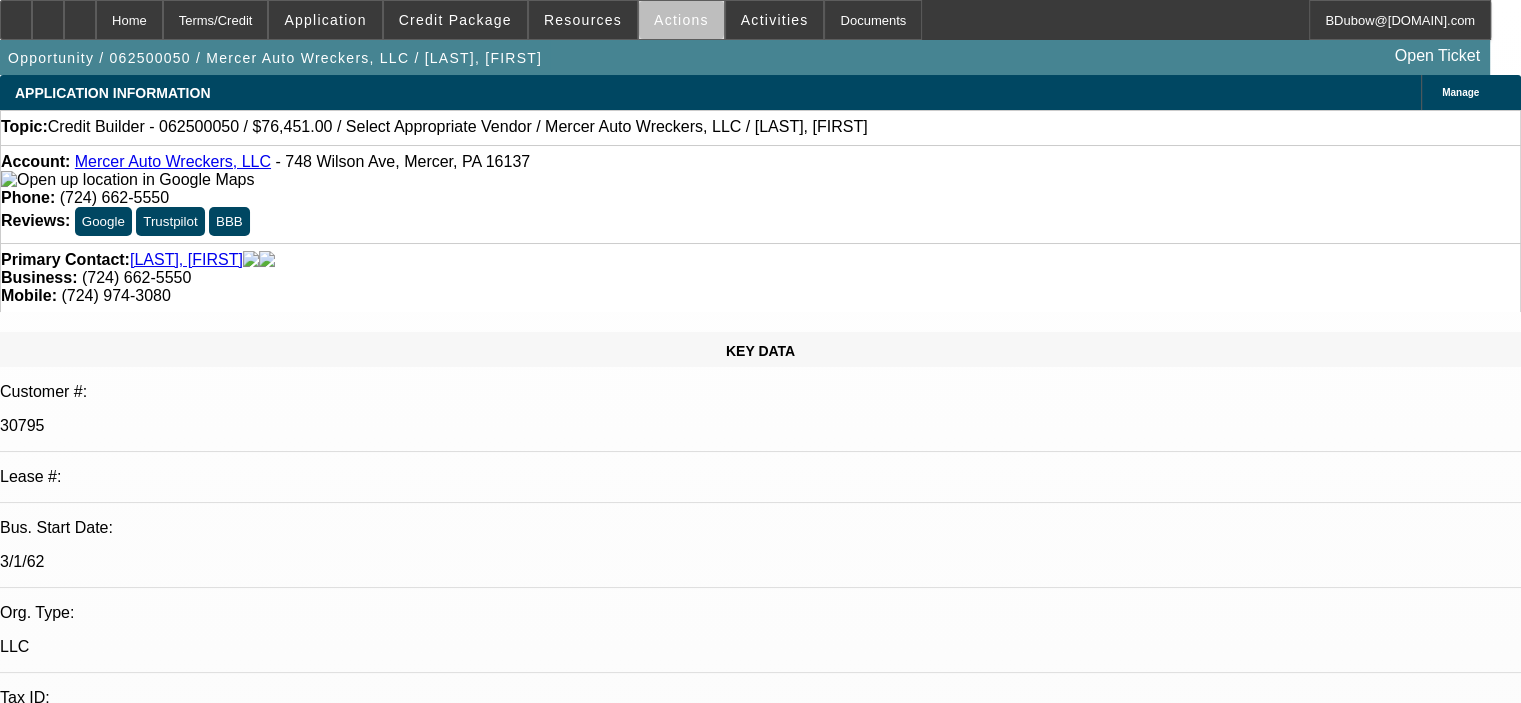 click on "Actions" at bounding box center (681, 20) 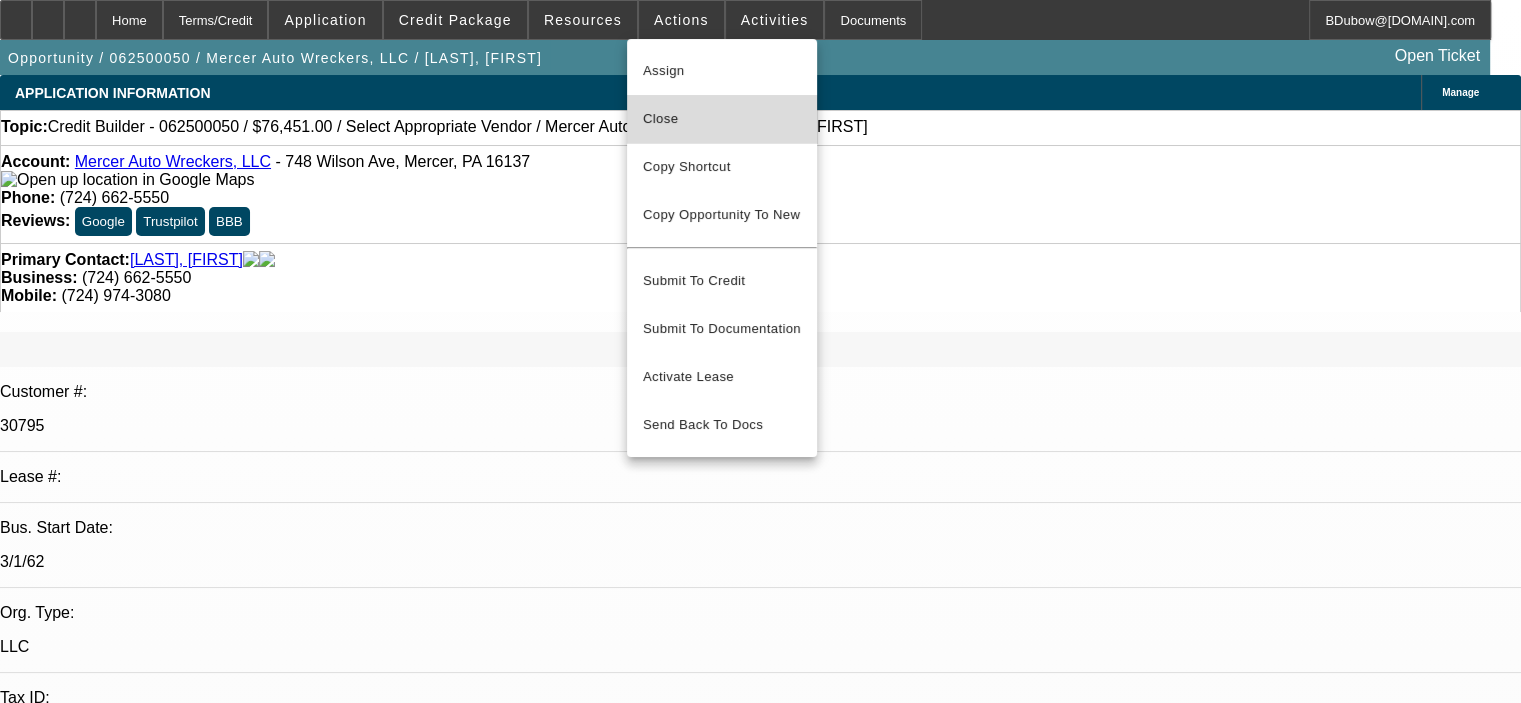 click on "Close" at bounding box center (722, 119) 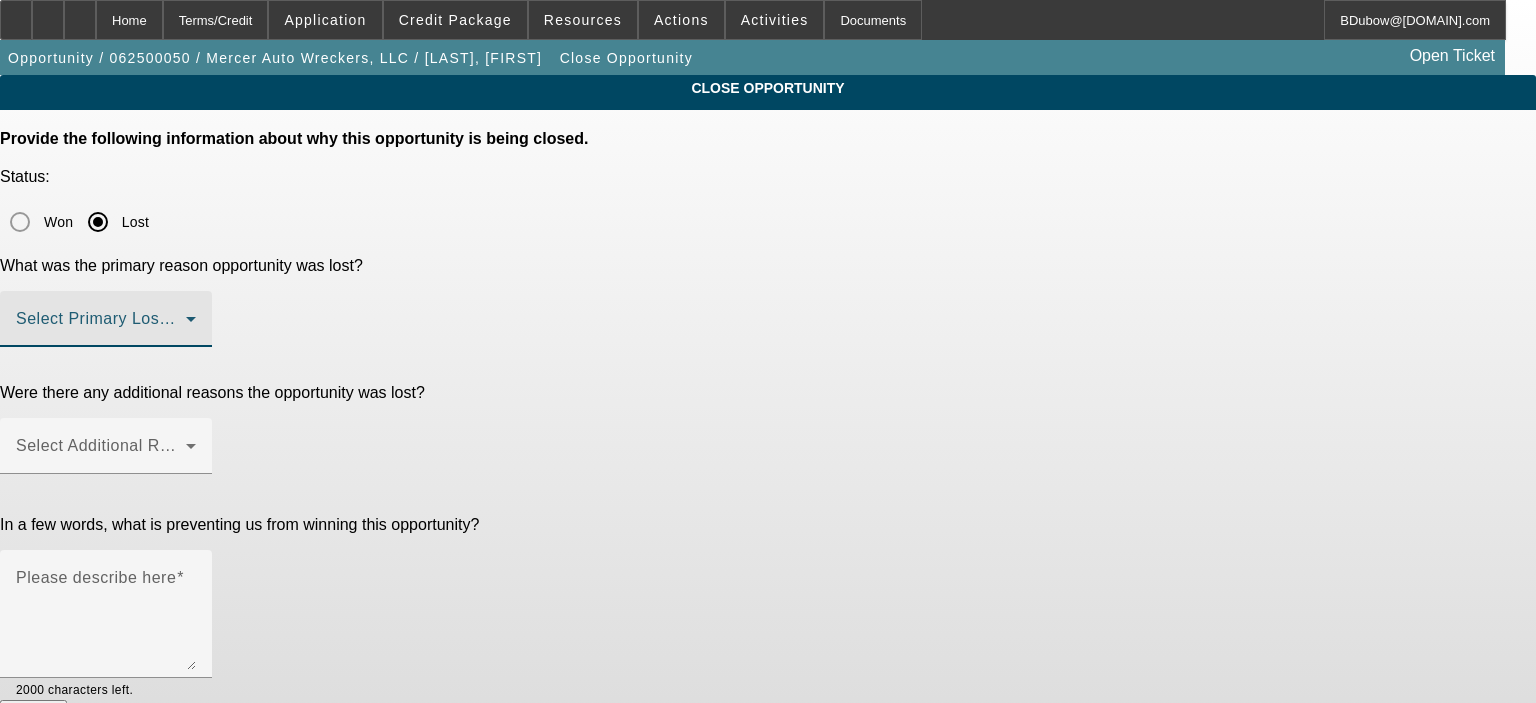 click at bounding box center [101, 327] 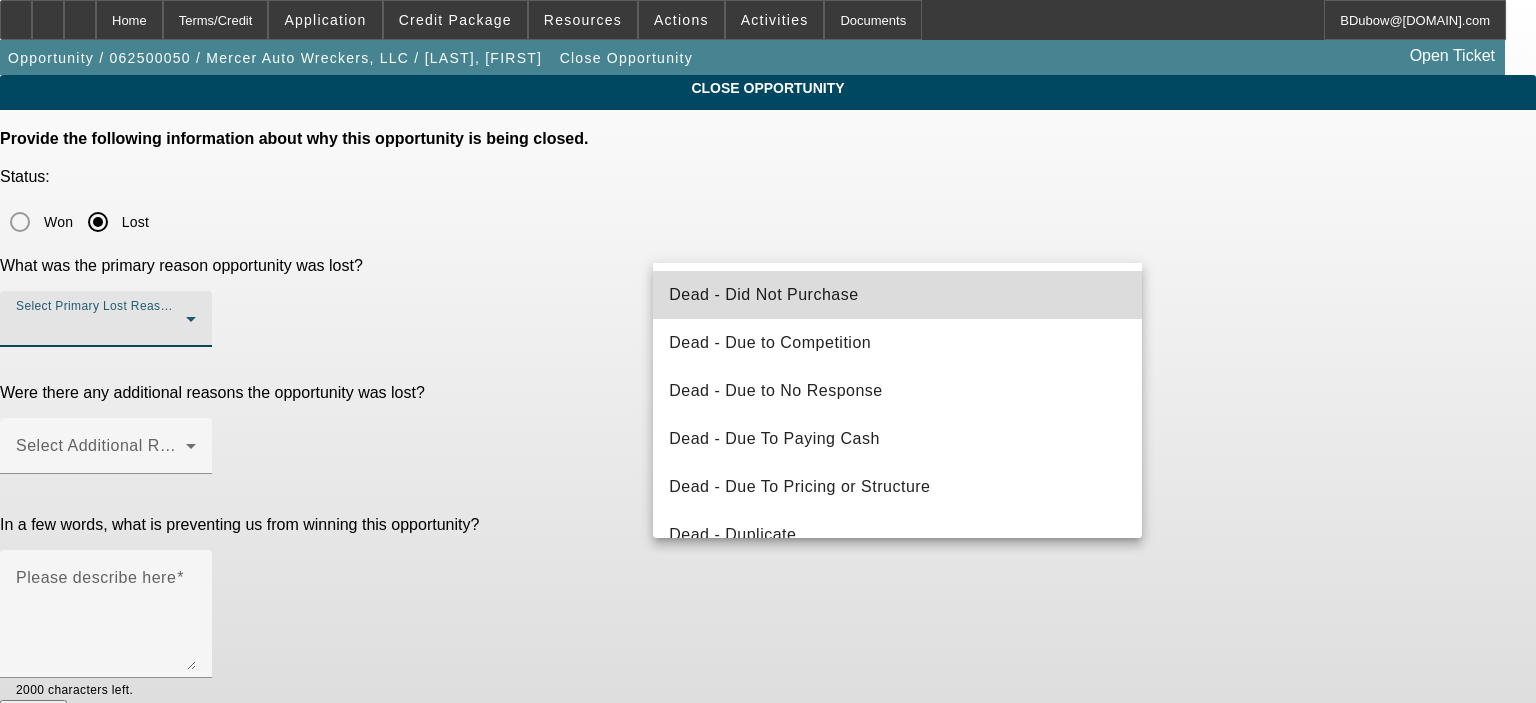 click on "Dead - Did Not Purchase" at bounding box center (897, 295) 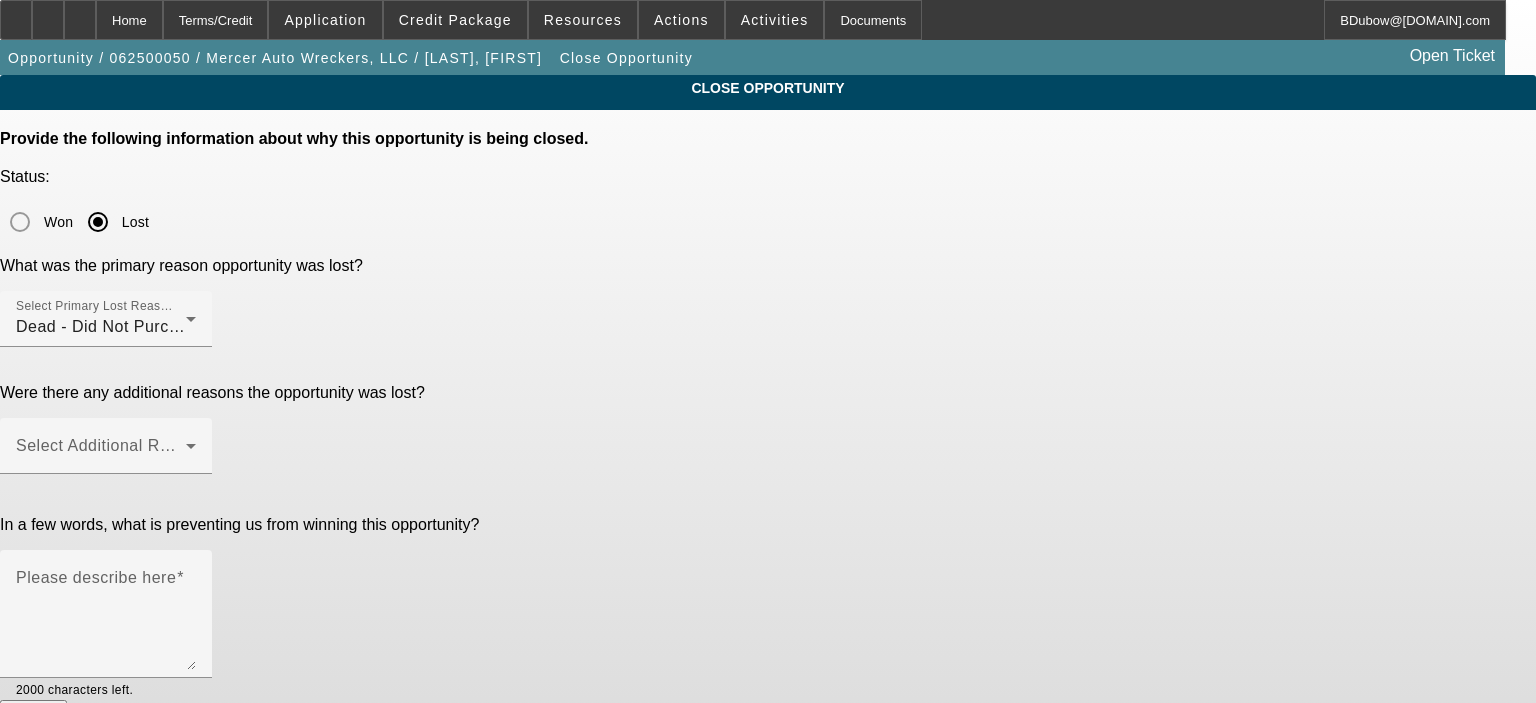 click on "Select Additional Reasons" 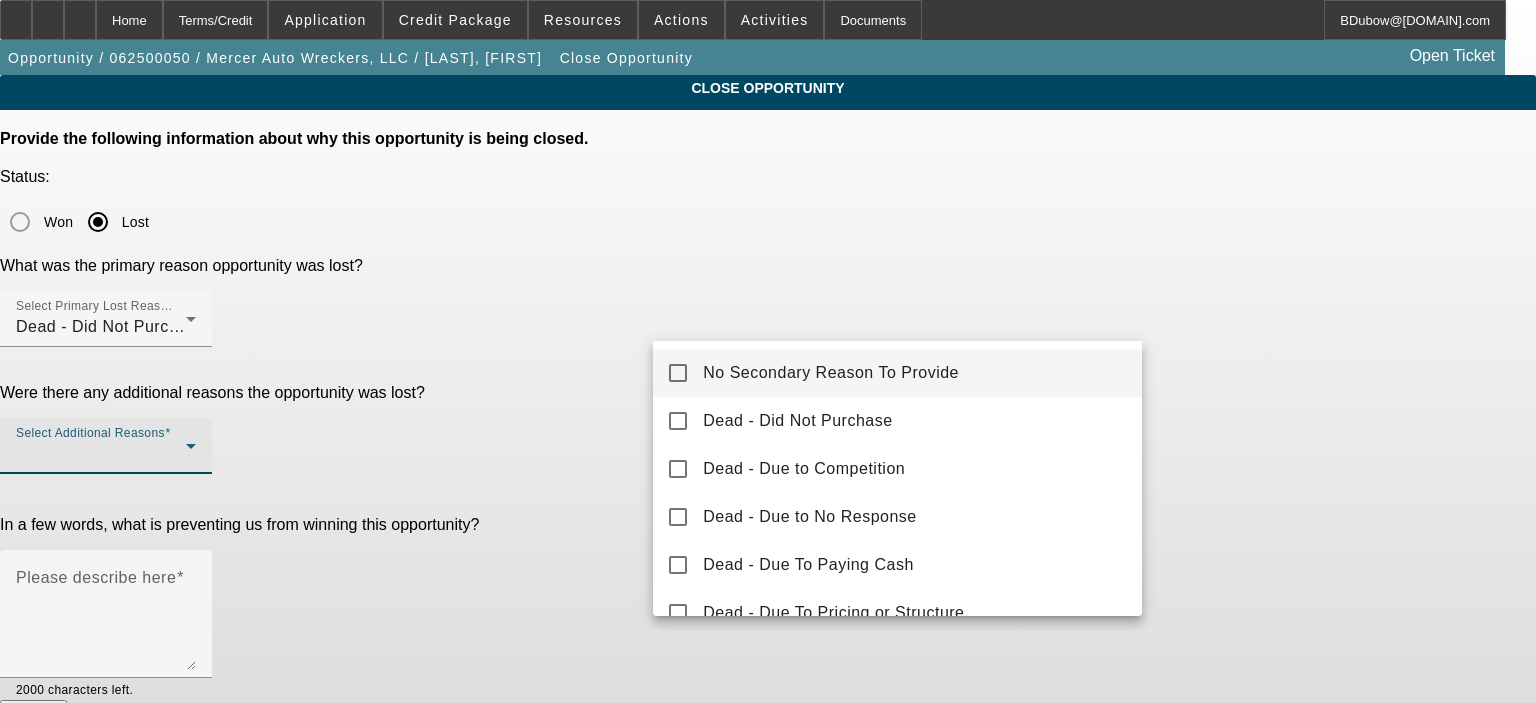 click on "No Secondary Reason To Provide" at bounding box center [831, 373] 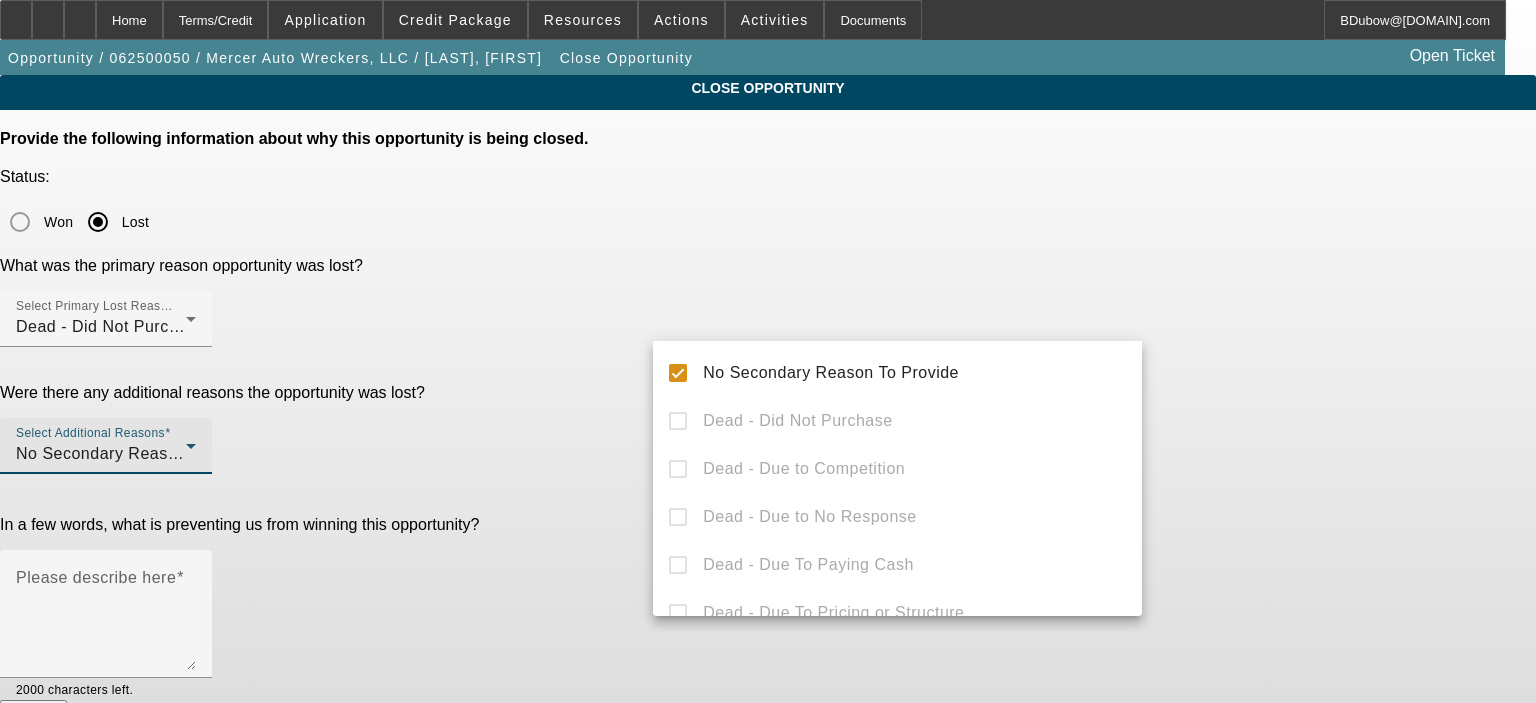 click at bounding box center [768, 351] 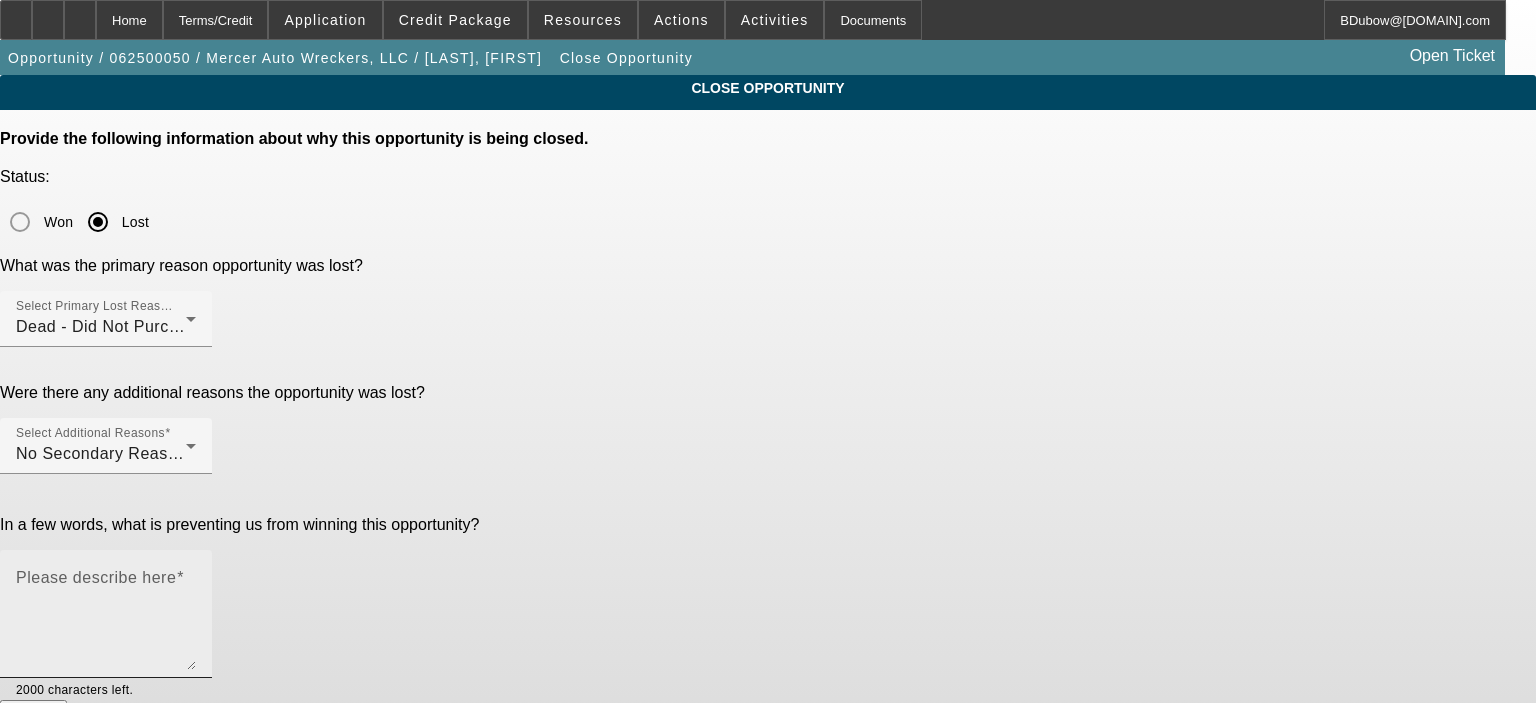click on "Please describe here" at bounding box center [106, 622] 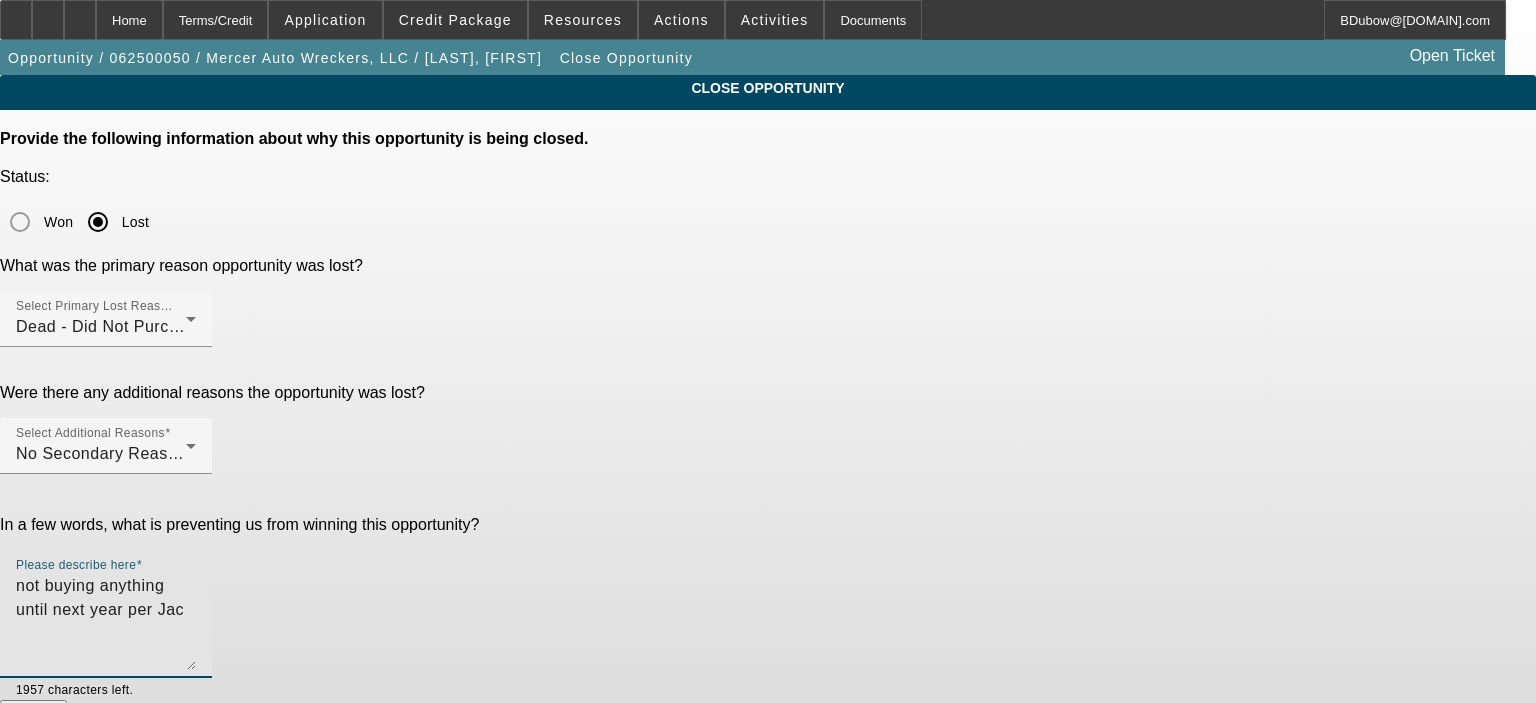 type on "not buying anything until next year per Jac" 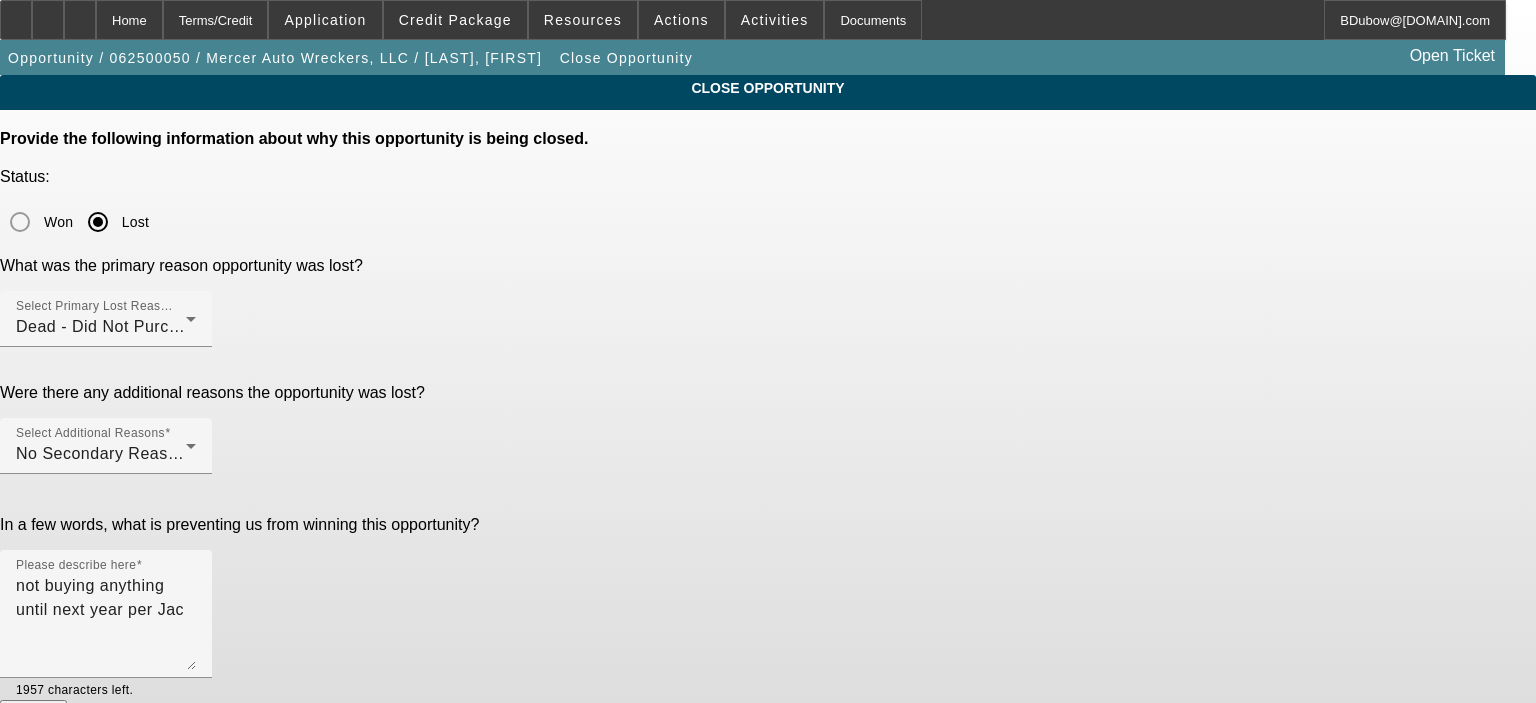 click on "Submit" 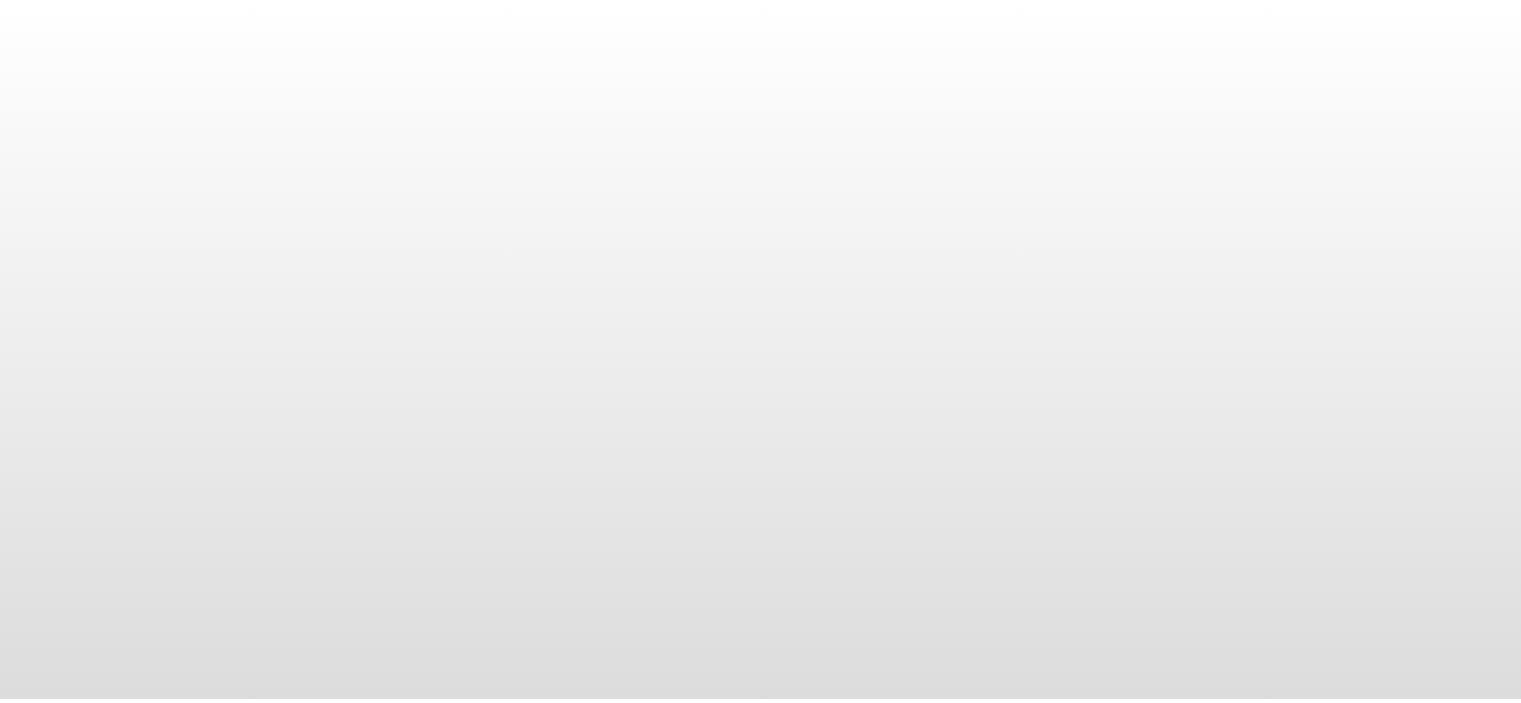 scroll, scrollTop: 0, scrollLeft: 0, axis: both 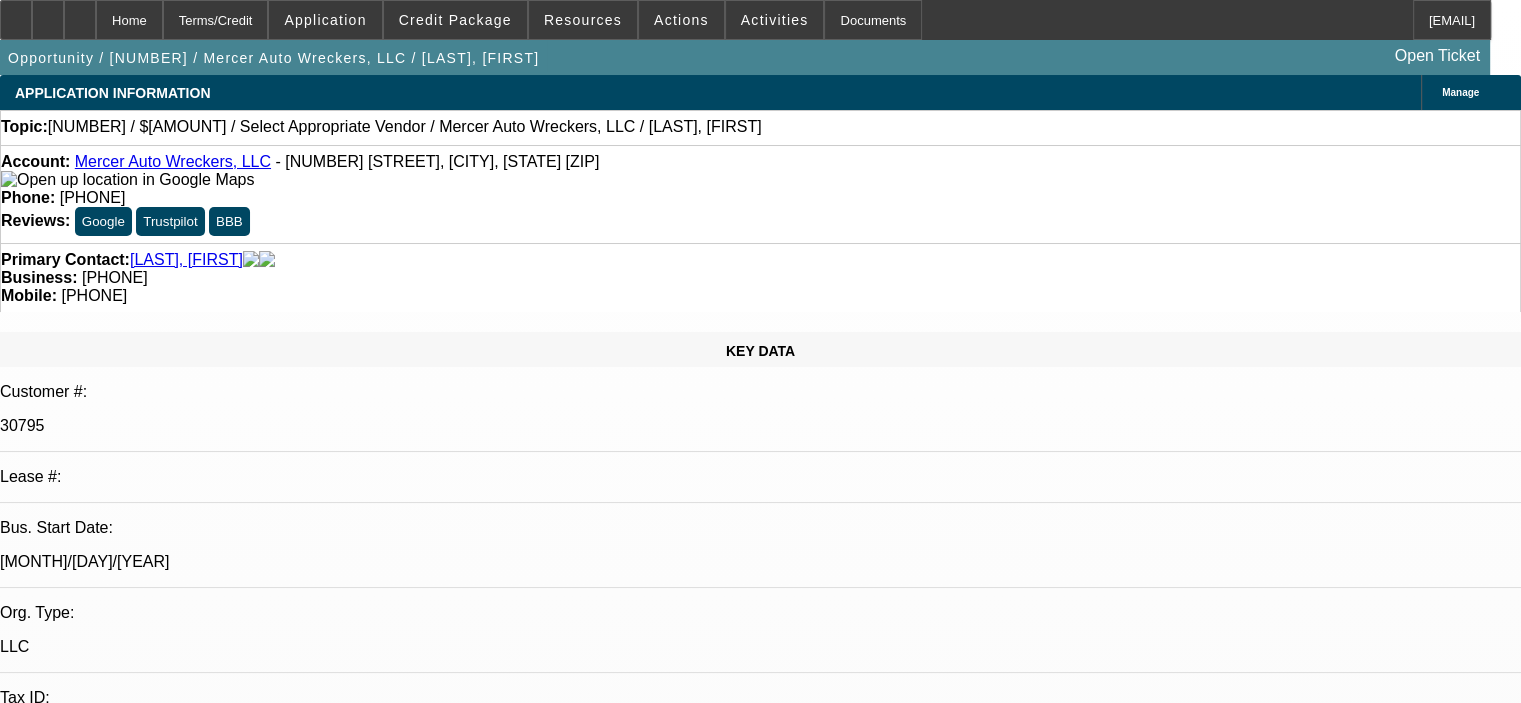select on "0" 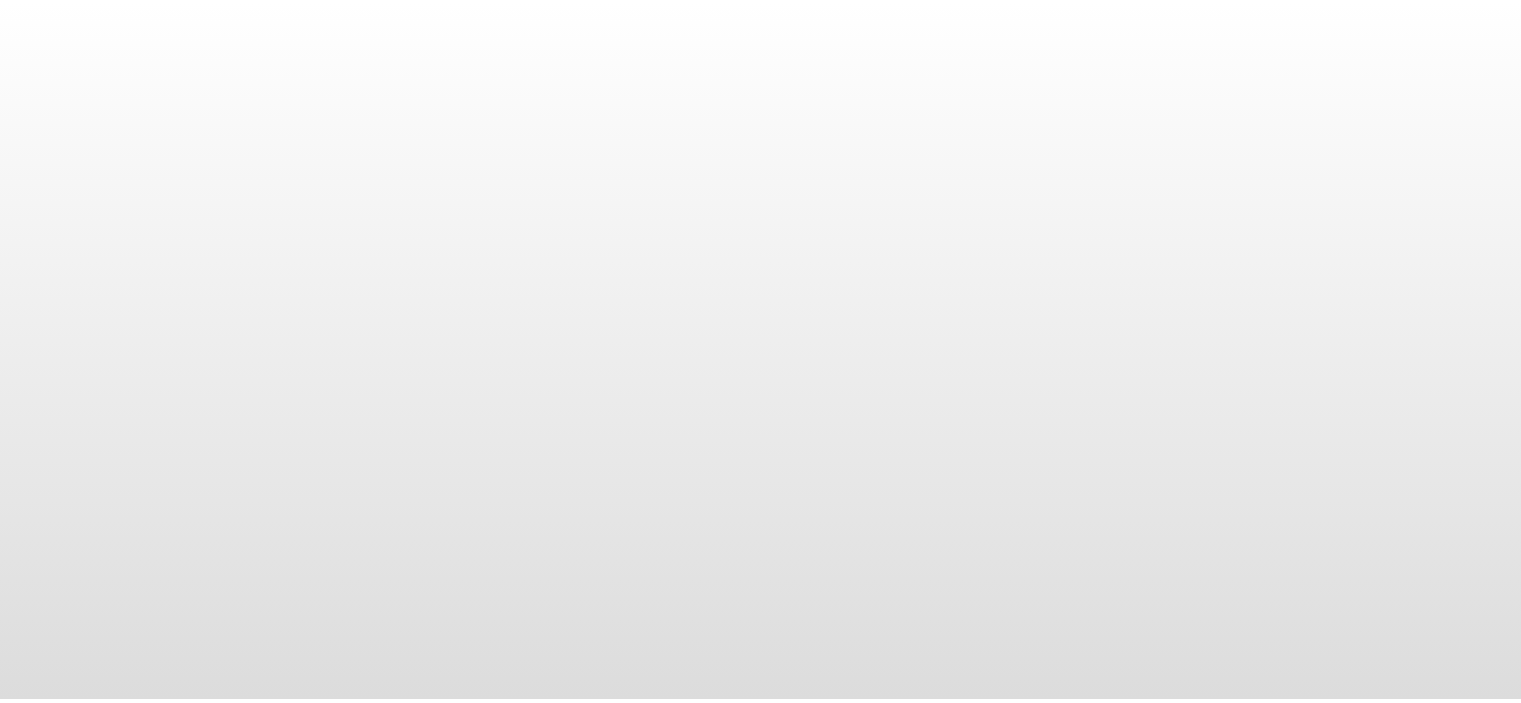 scroll, scrollTop: 0, scrollLeft: 0, axis: both 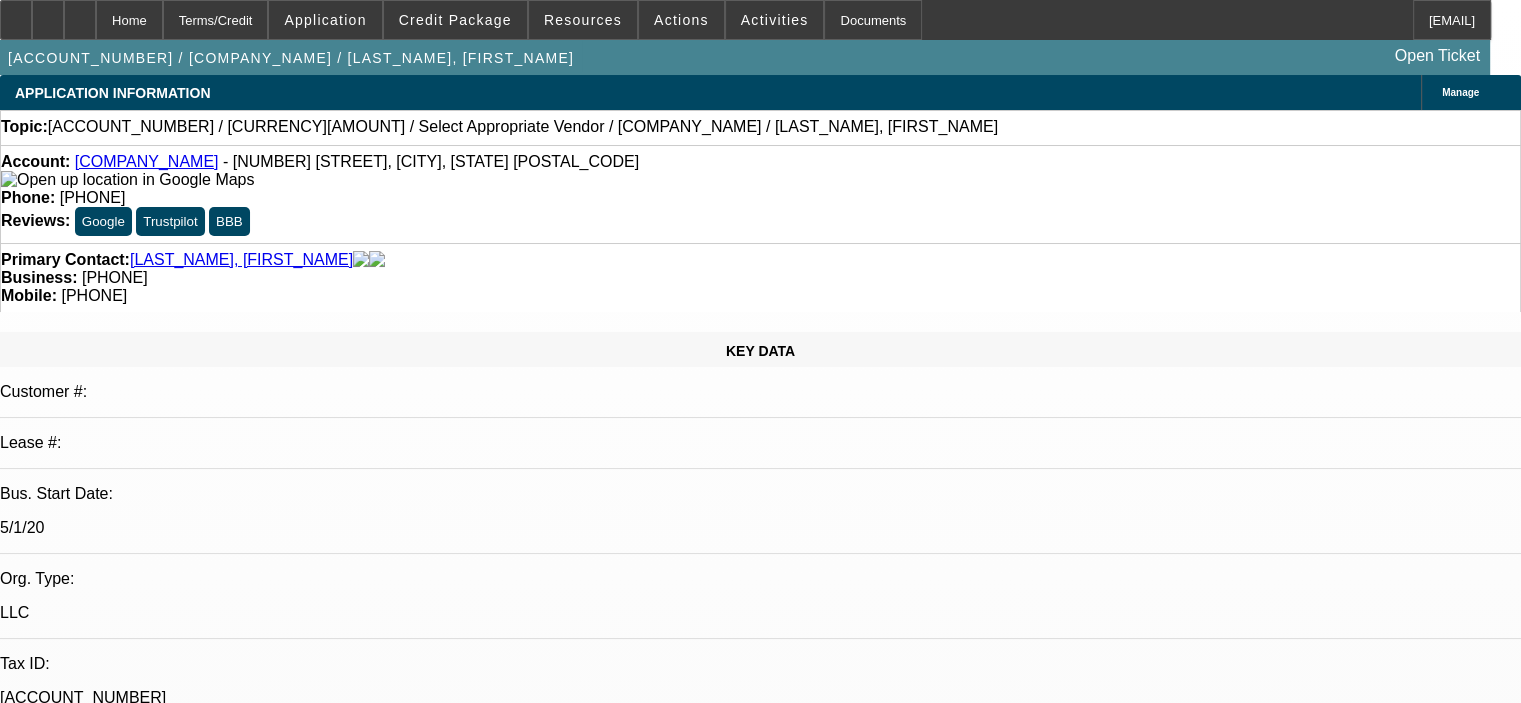 select on "0.15" 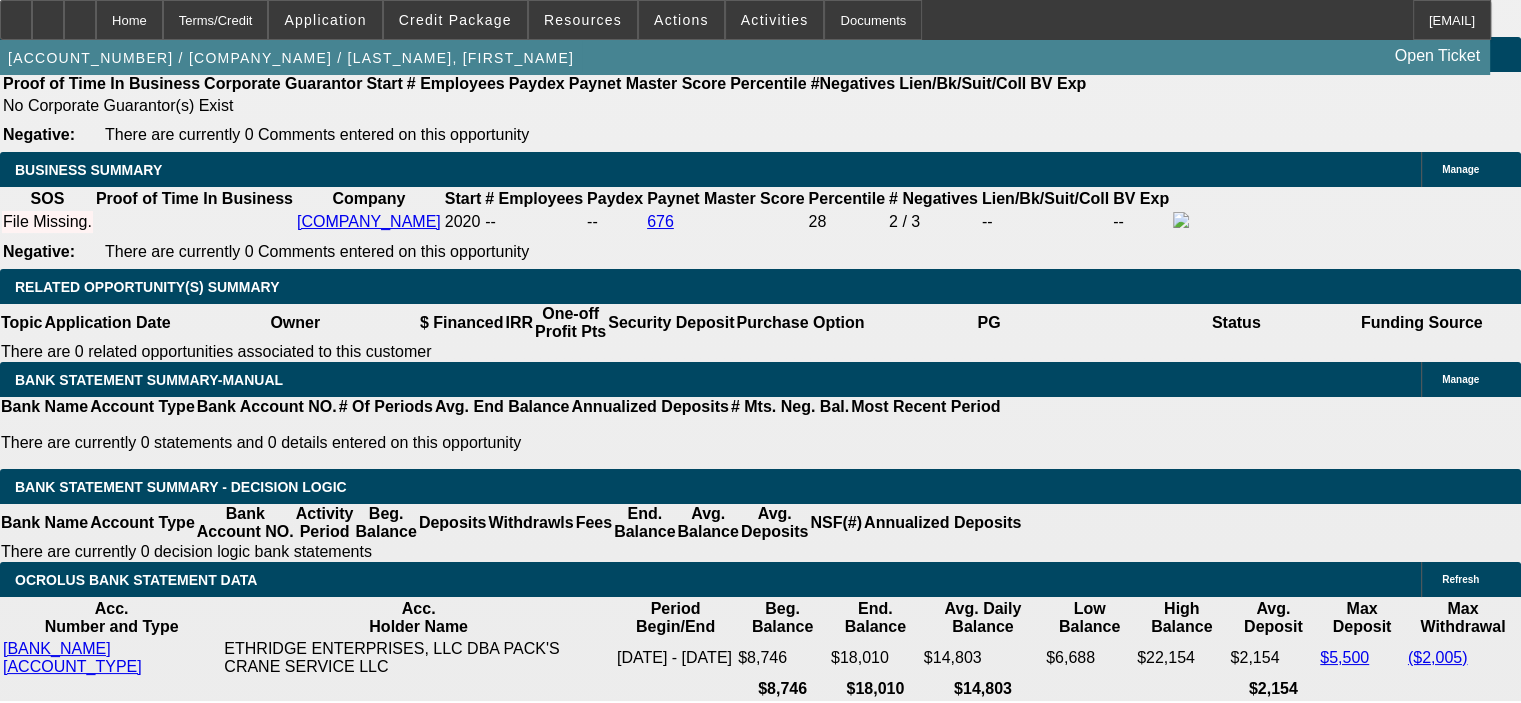 scroll, scrollTop: 3161, scrollLeft: 0, axis: vertical 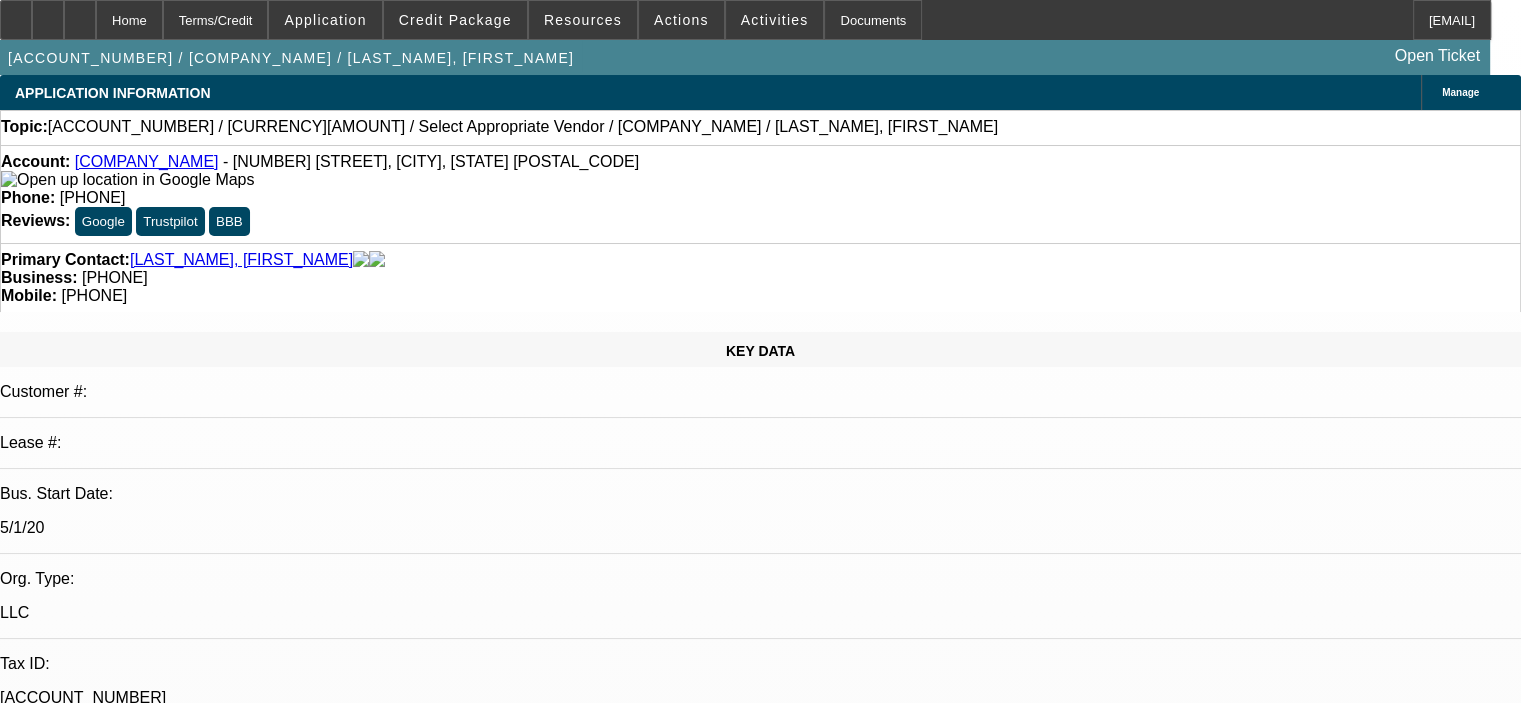 click on "08/14/2025 12:00 AM" at bounding box center (51, 2861) 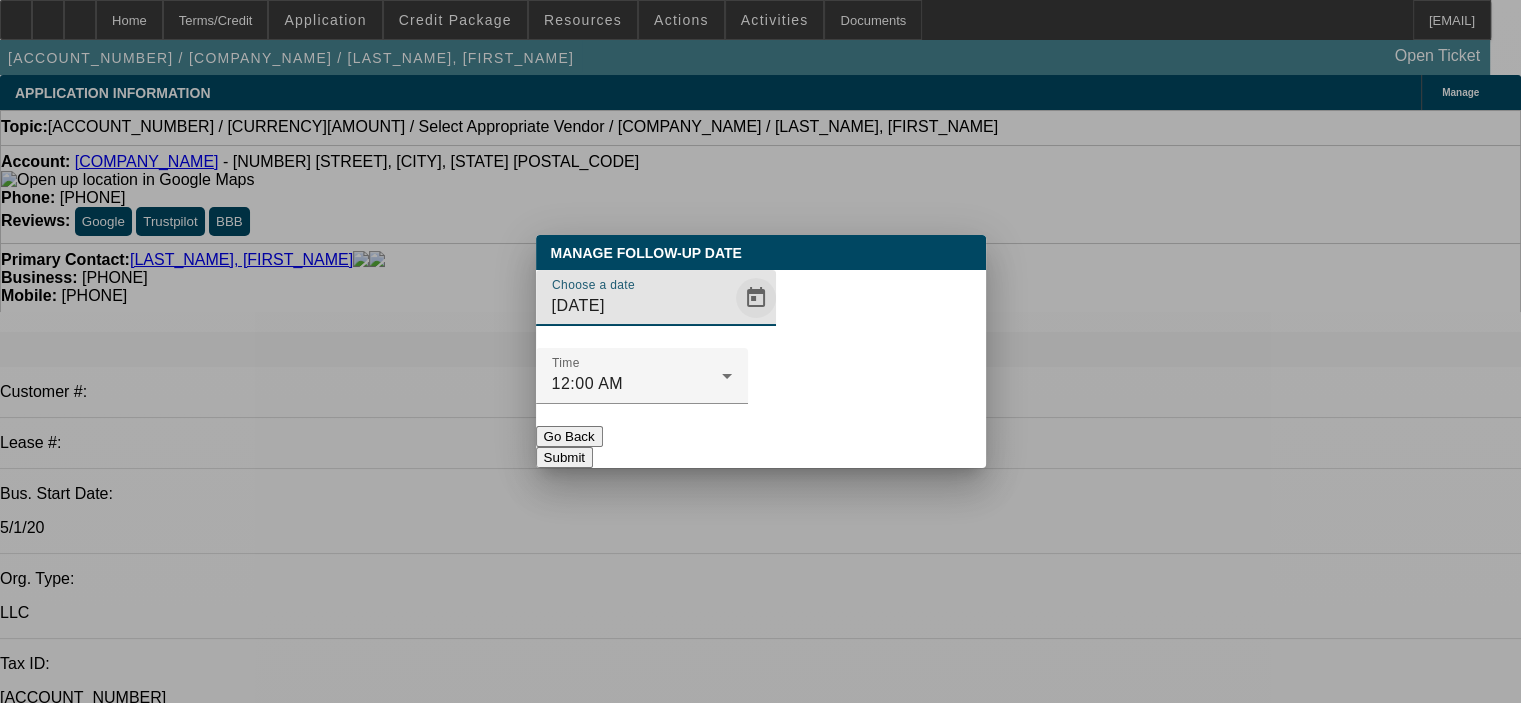 click at bounding box center (756, 298) 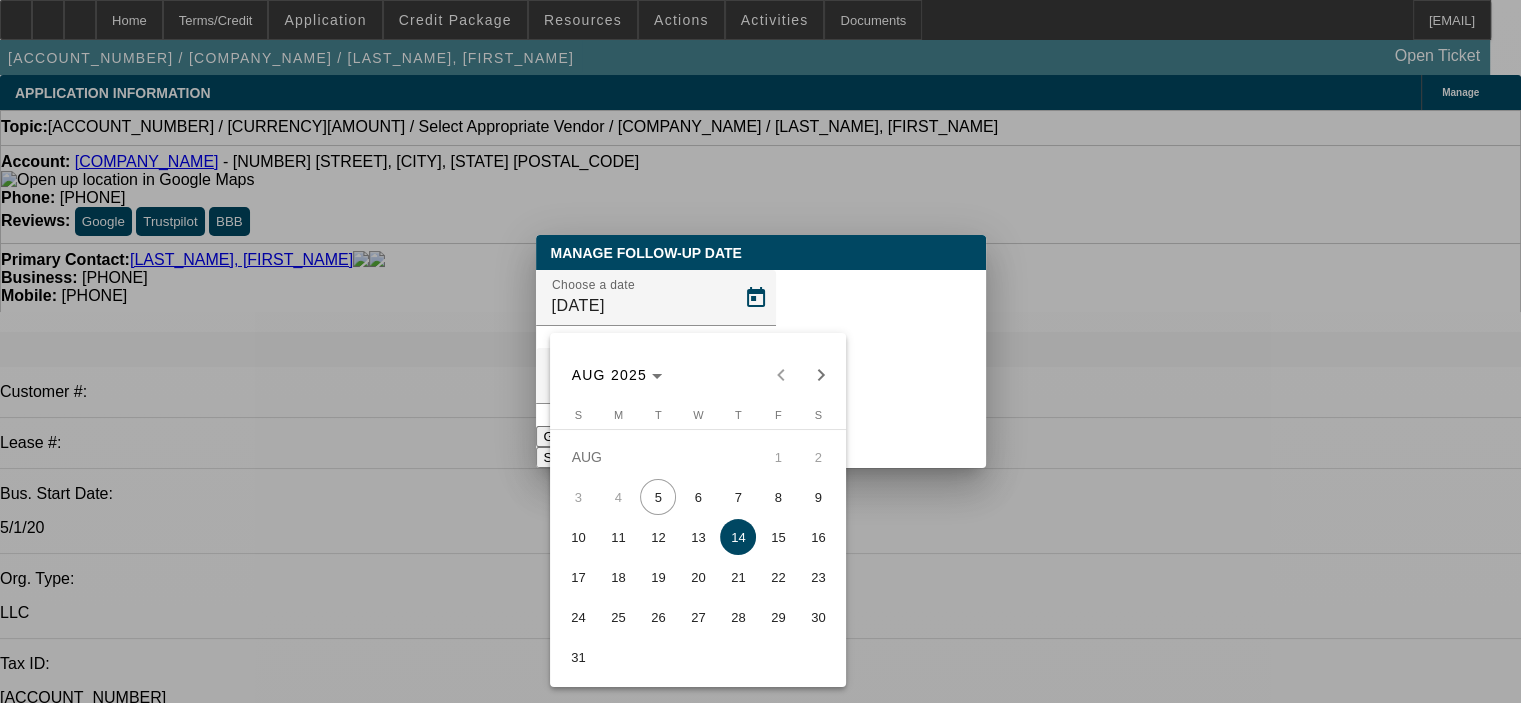 click on "26" at bounding box center [658, 617] 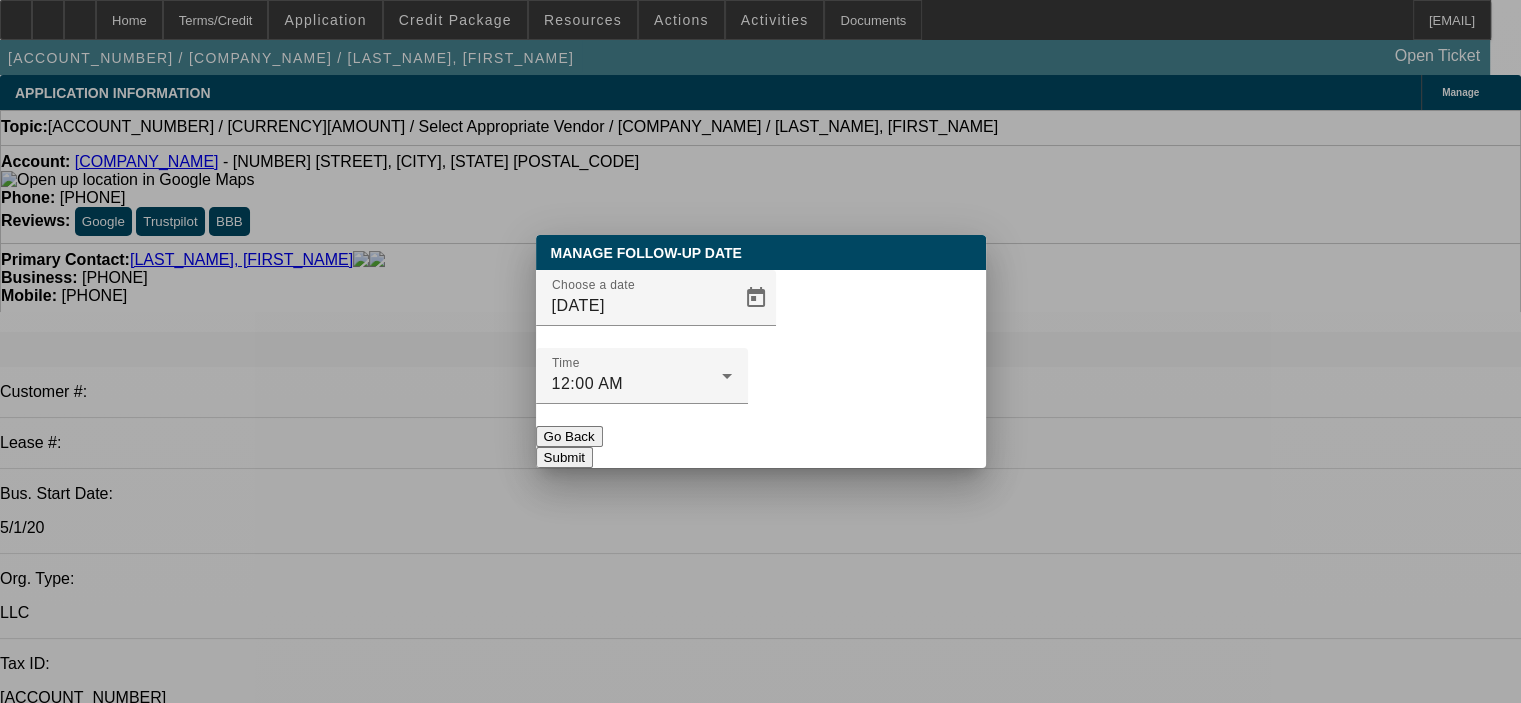click on "Submit" at bounding box center (564, 457) 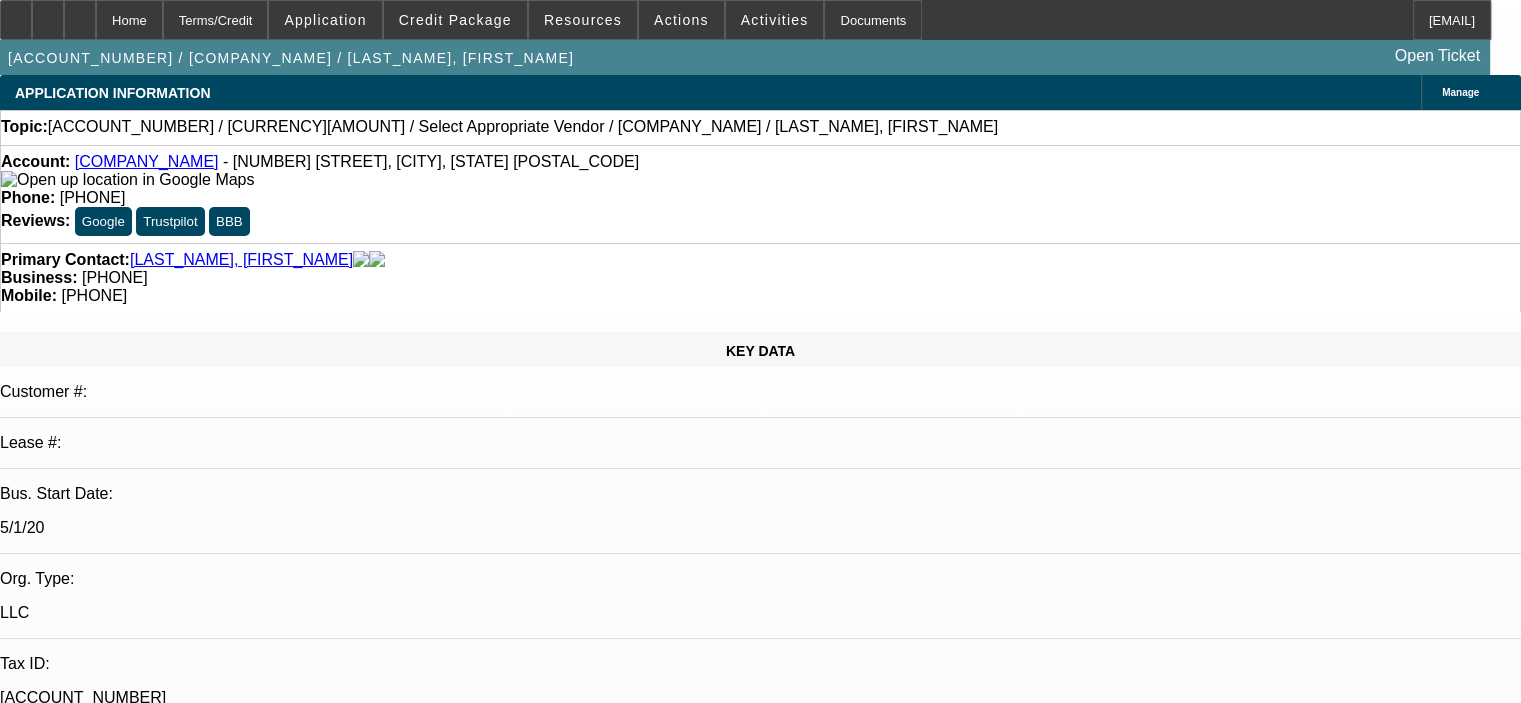 click on "7/8-Levi currently has a 26 Ton, looking to upgrade, does tree work and crane service work, sent email for app and banks" at bounding box center (762, 7043) 